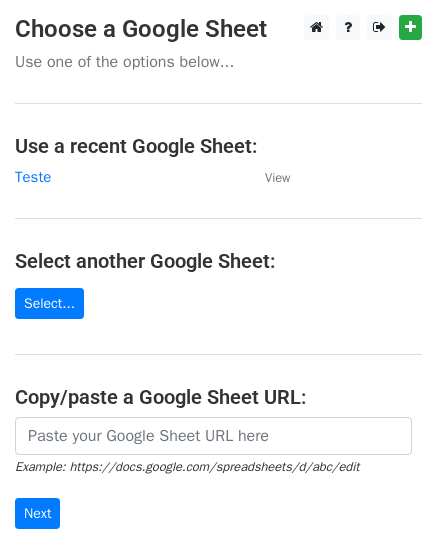 scroll, scrollTop: 0, scrollLeft: 0, axis: both 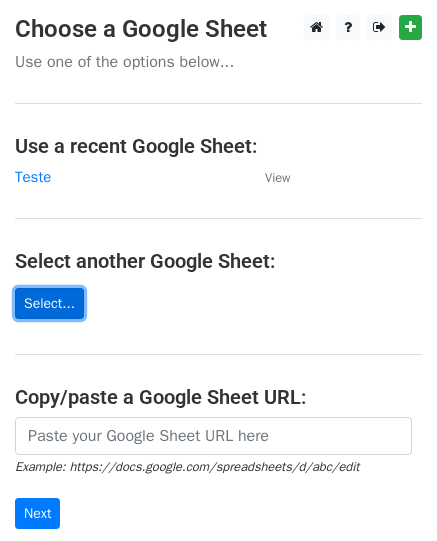 click on "Select..." at bounding box center (49, 303) 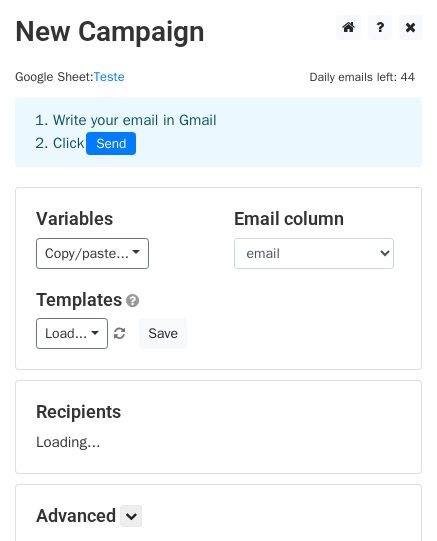 scroll, scrollTop: 0, scrollLeft: 0, axis: both 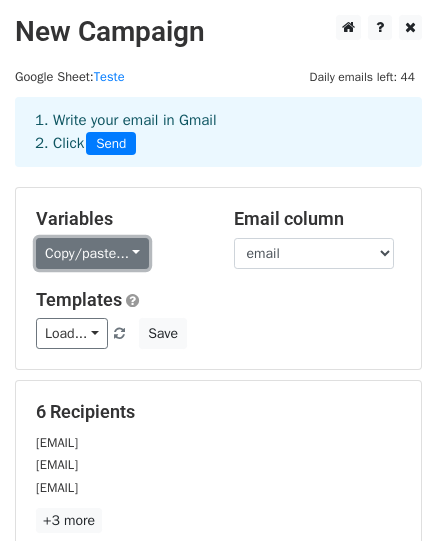 click on "Copy/paste..." at bounding box center [92, 253] 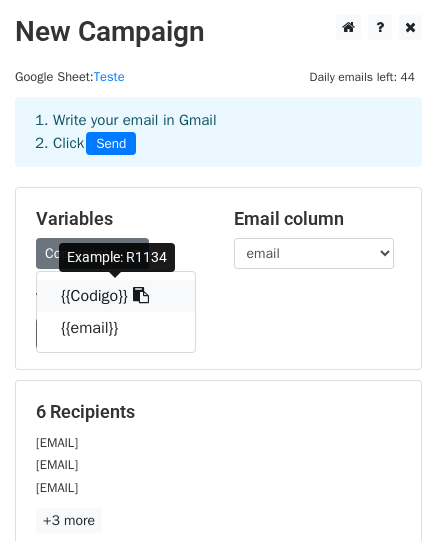click on "{{Codigo}}" at bounding box center (116, 296) 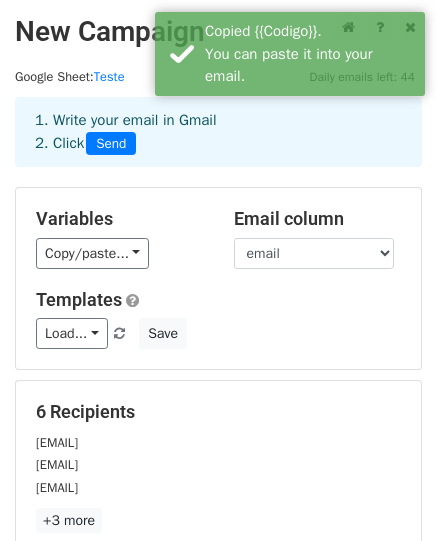 click on "Templates" at bounding box center (218, 300) 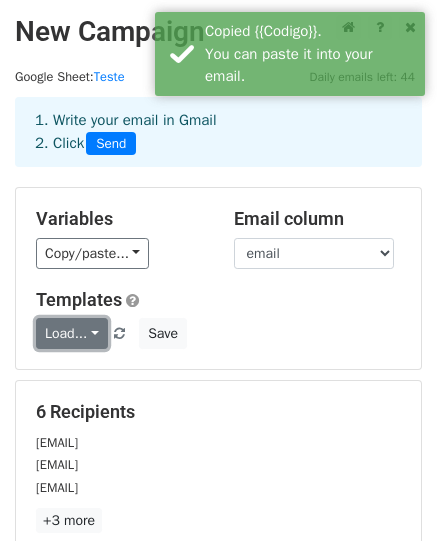 click on "Load..." at bounding box center (72, 333) 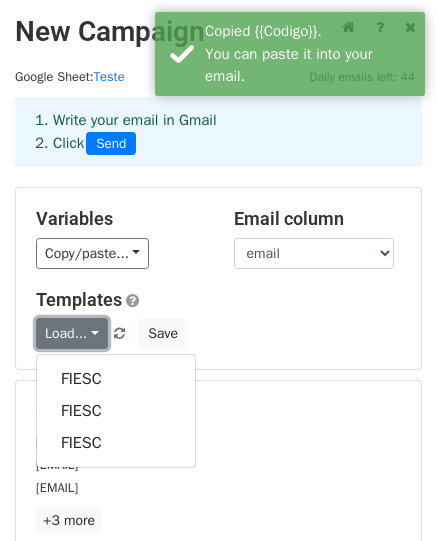 click on "Load..." at bounding box center [72, 333] 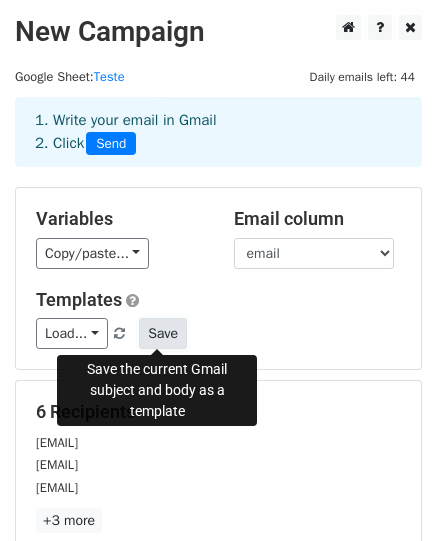 click on "Save" at bounding box center (163, 333) 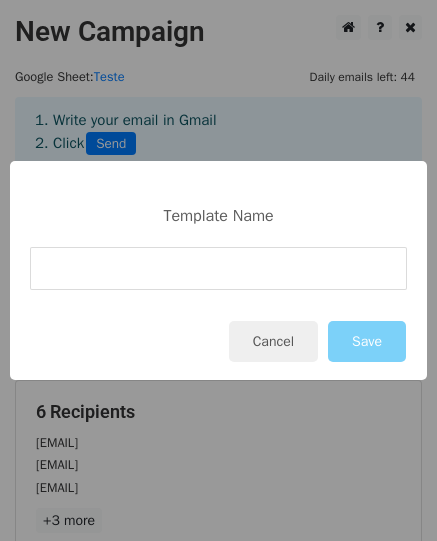 click at bounding box center (218, 268) 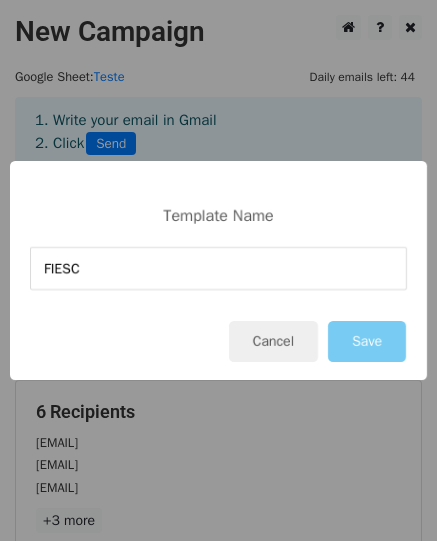type on "FIESC" 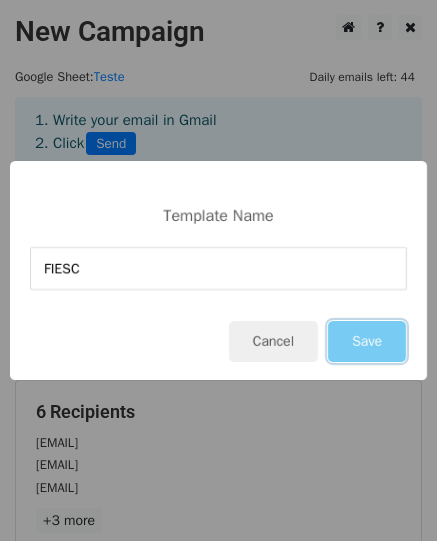 click on "Save" at bounding box center (367, 341) 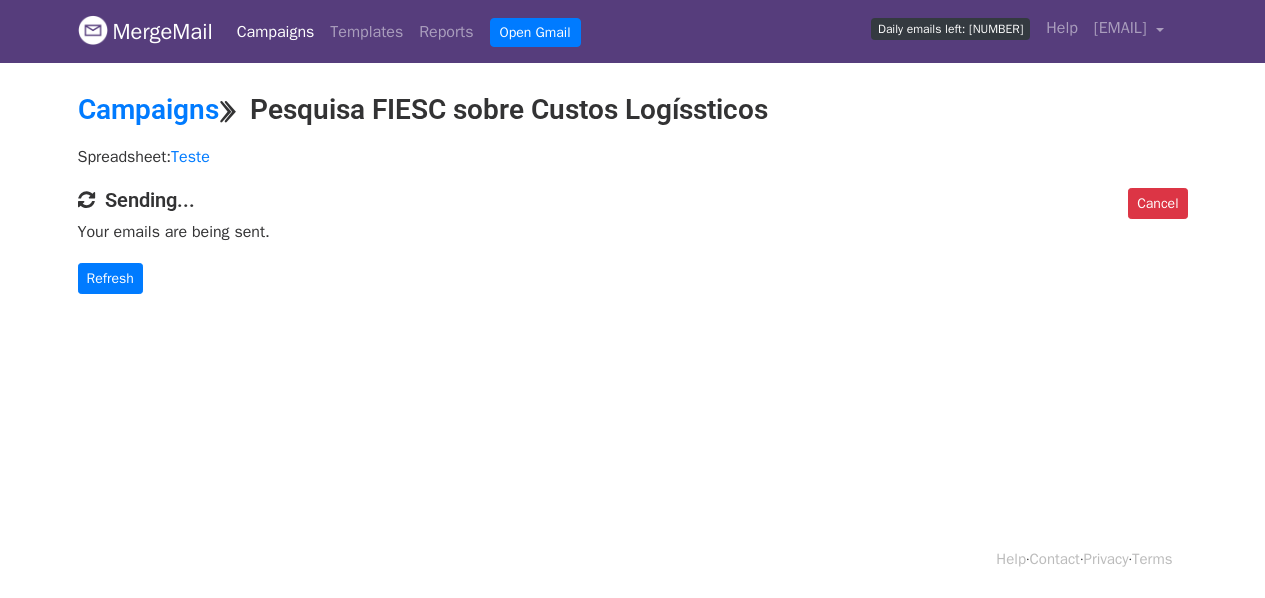 scroll, scrollTop: 0, scrollLeft: 0, axis: both 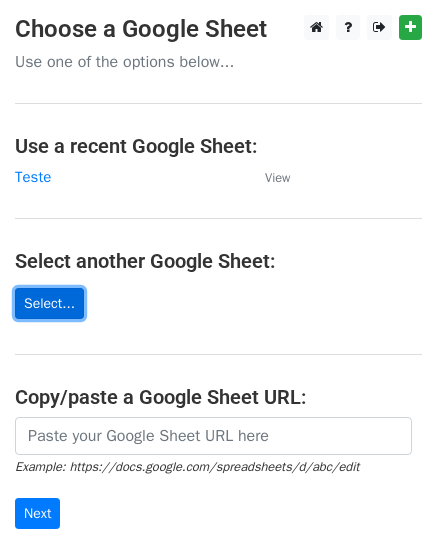 click on "Select..." at bounding box center (49, 303) 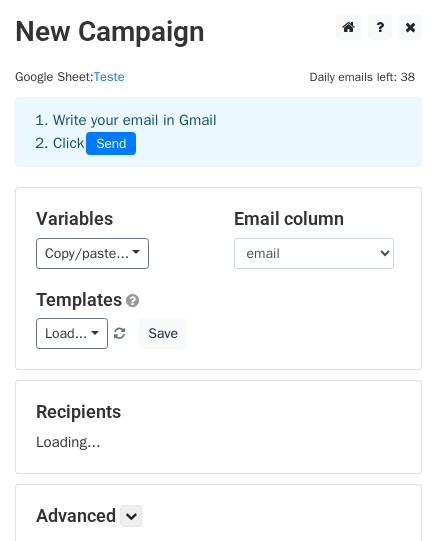 scroll, scrollTop: 0, scrollLeft: 0, axis: both 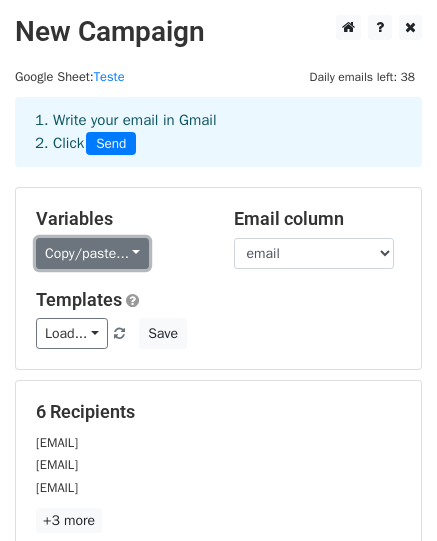 click on "Copy/paste..." at bounding box center (92, 253) 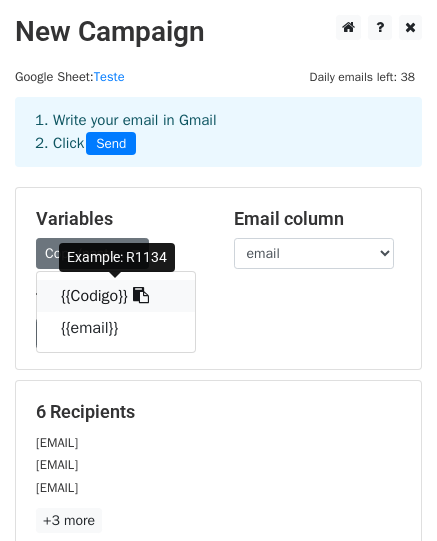 click on "{{Codigo}}" at bounding box center [116, 296] 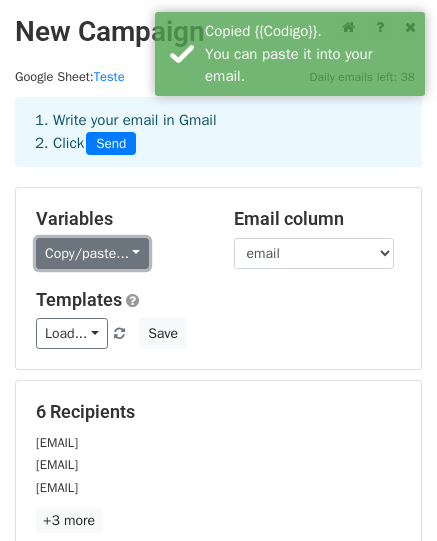 click on "Copy/paste..." at bounding box center [92, 253] 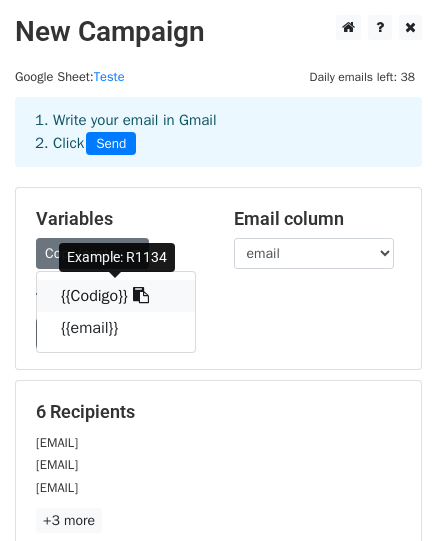 click on "{{Codigo}}" at bounding box center [116, 296] 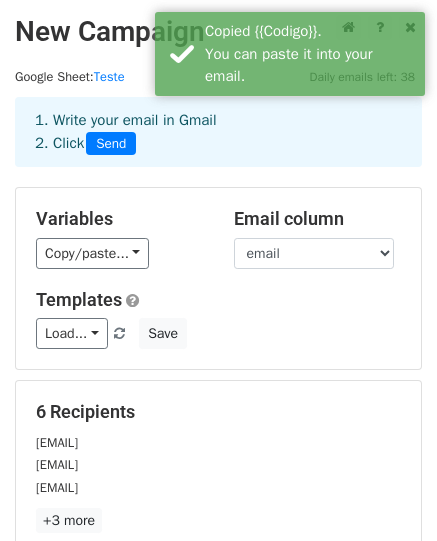 click on "Load...
FIESC
FIESC
FIESC
FIESC
Save" at bounding box center [218, 333] 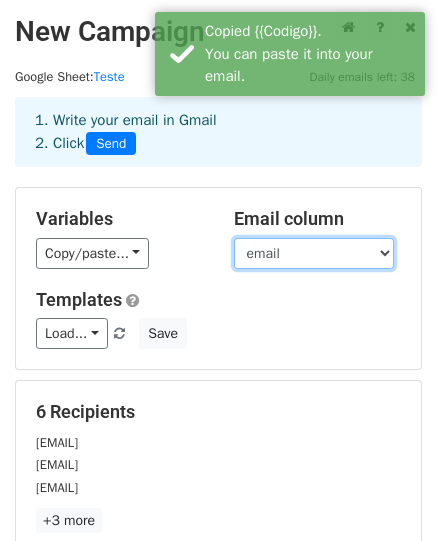 click on "Codigo
email" at bounding box center (314, 253) 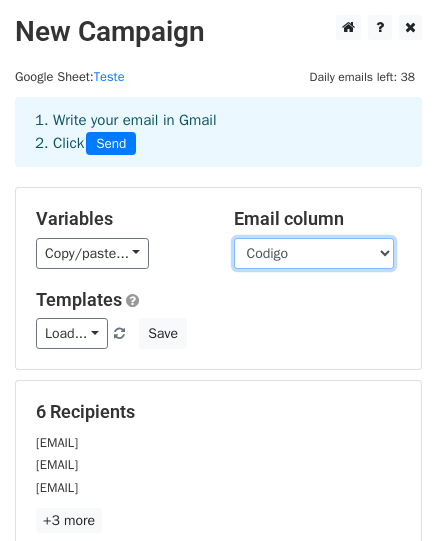 click on "Codigo
email" at bounding box center [314, 253] 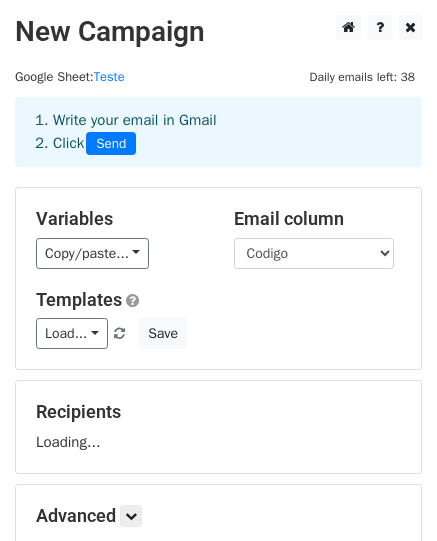 click on "Variables
Copy/paste...
{{Codigo}}
{{email}}
Email column
Codigo
email
Templates
Load...
FIESC
FIESC
FIESC
FIESC
Save" at bounding box center (218, 278) 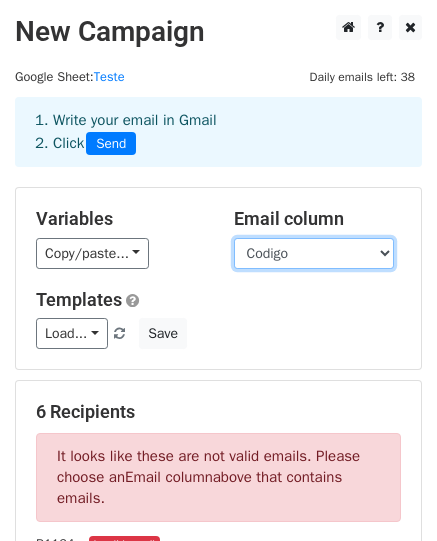 click on "Codigo
email" at bounding box center [314, 253] 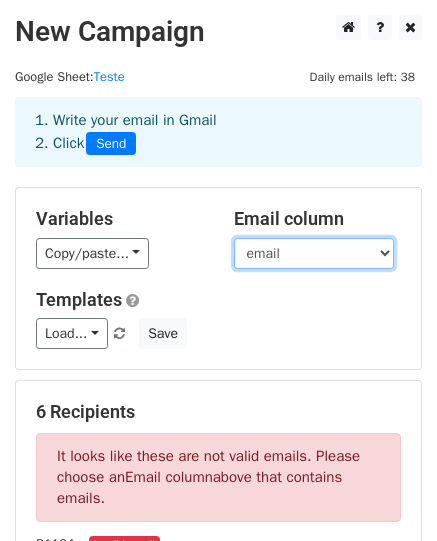 click on "Codigo
email" at bounding box center (314, 253) 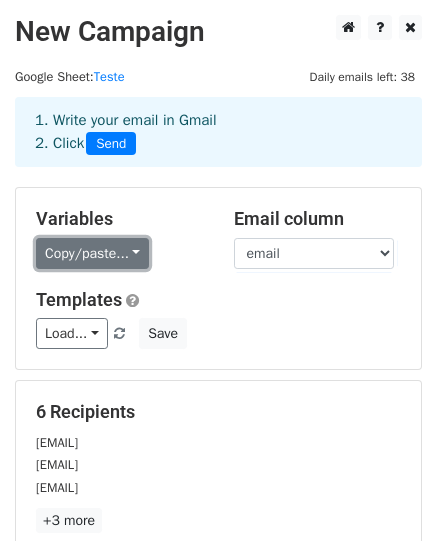 click on "Copy/paste..." at bounding box center (92, 253) 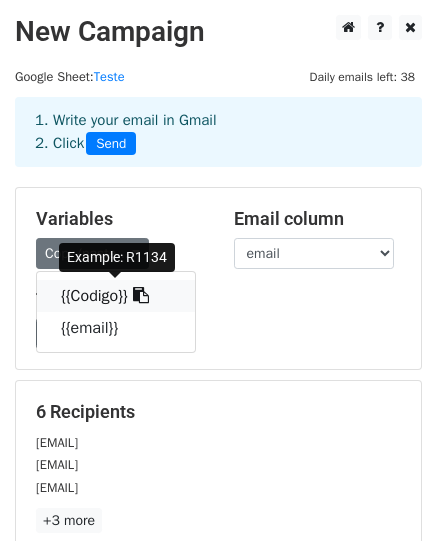 click on "{{Codigo}}" at bounding box center (116, 296) 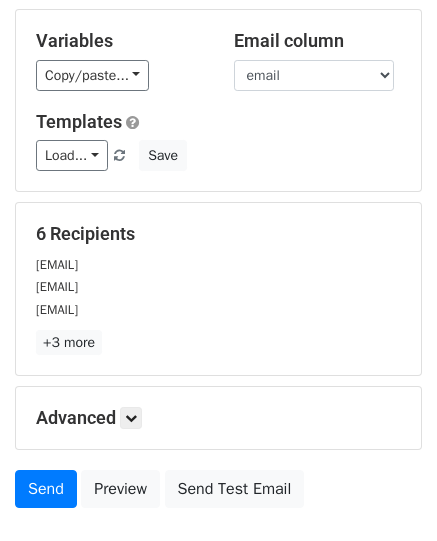 scroll, scrollTop: 180, scrollLeft: 0, axis: vertical 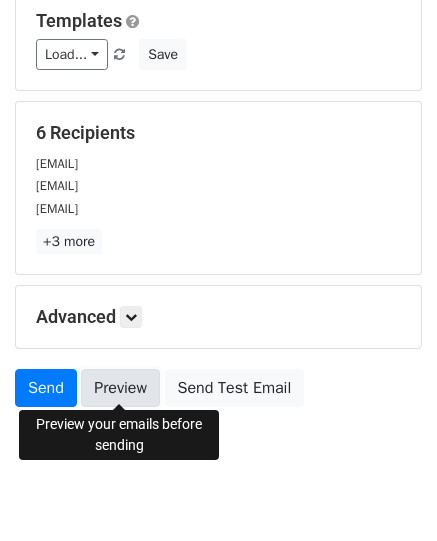 click on "Preview" at bounding box center (120, 388) 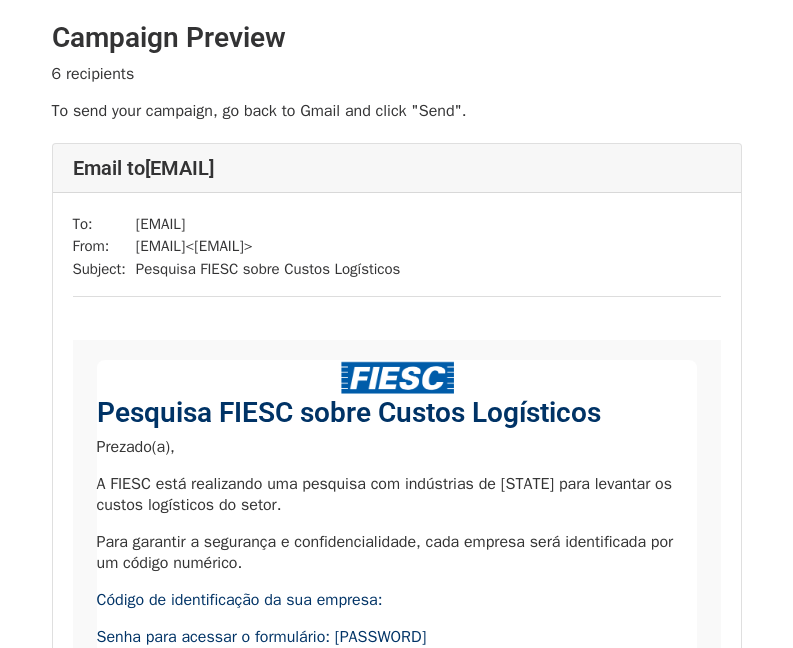 scroll, scrollTop: 0, scrollLeft: 0, axis: both 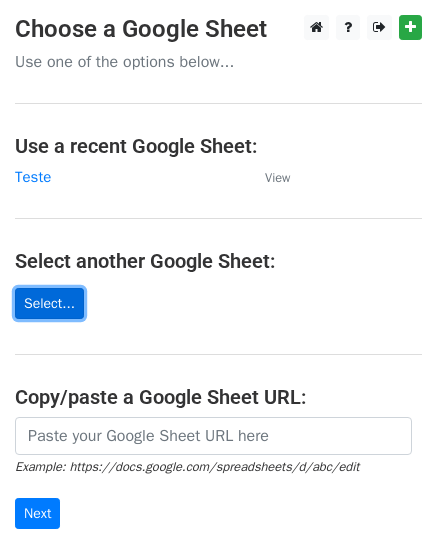 click on "Select..." at bounding box center [49, 303] 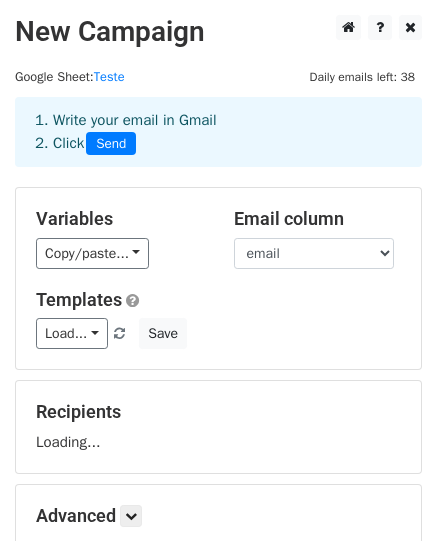 scroll, scrollTop: 0, scrollLeft: 0, axis: both 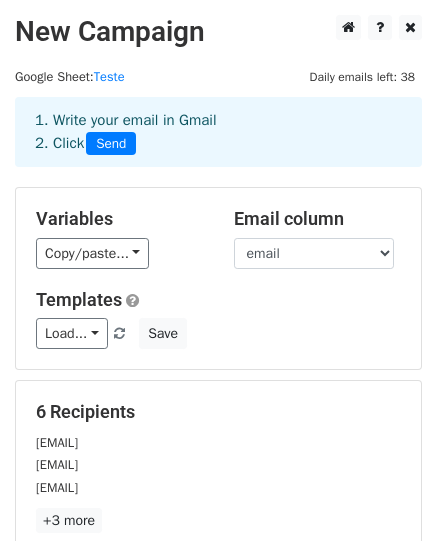 click on "Templates
Load...
FIESC
FIESC
FIESC
FIESC
Save" at bounding box center [218, 319] 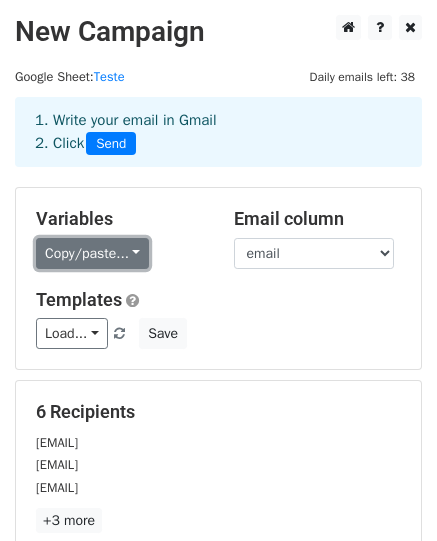 click on "Copy/paste..." at bounding box center [92, 253] 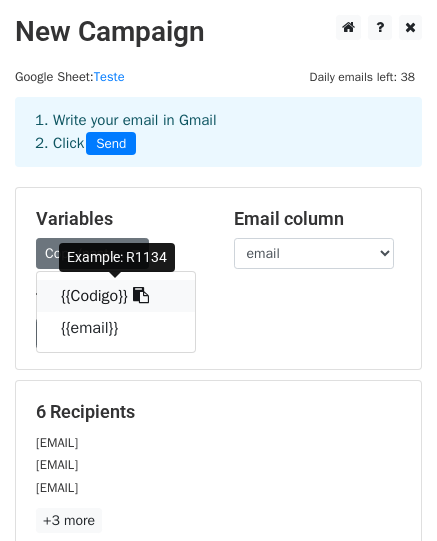 click on "{{Codigo}}" at bounding box center (116, 296) 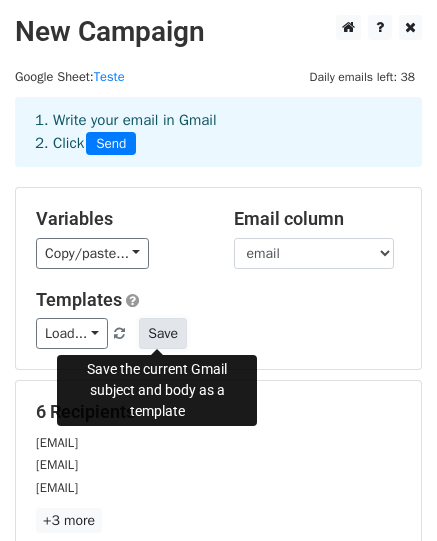 click on "Save" at bounding box center (163, 333) 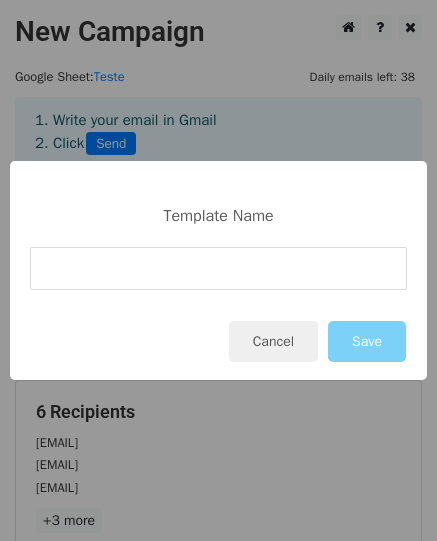 click at bounding box center (218, 268) 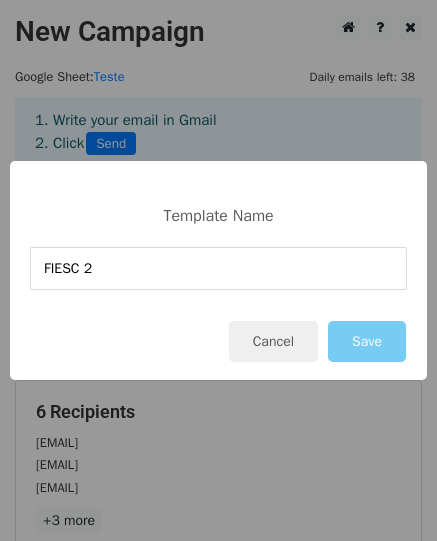 type on "FIESC 2" 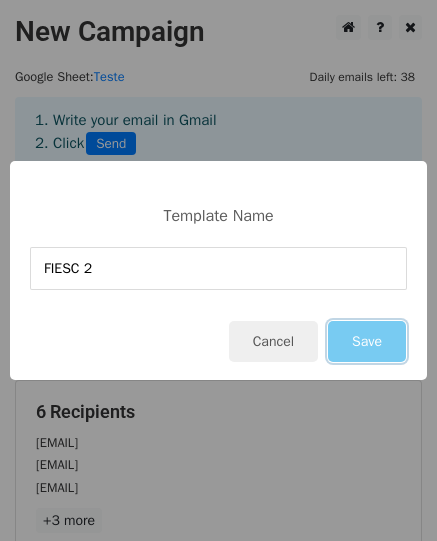 click on "Save" at bounding box center [367, 341] 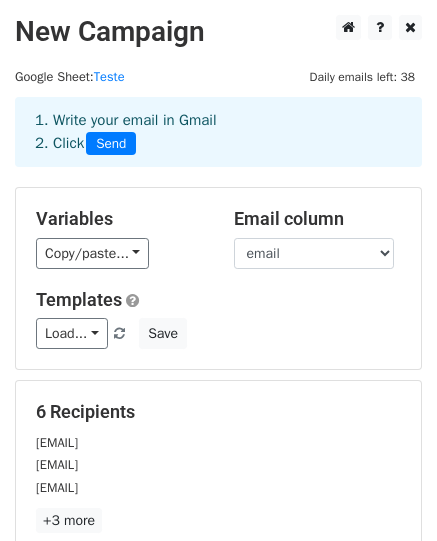click on "6 Recipients" at bounding box center [218, 412] 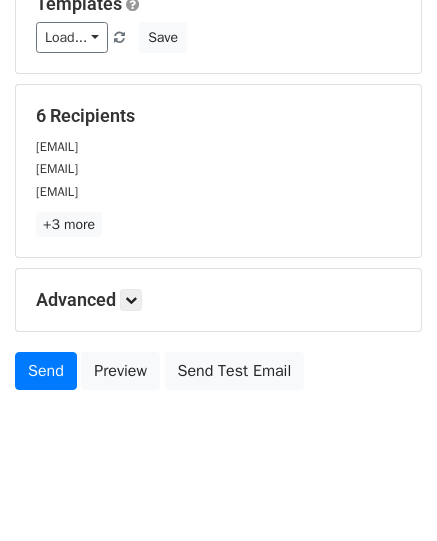 scroll, scrollTop: 311, scrollLeft: 0, axis: vertical 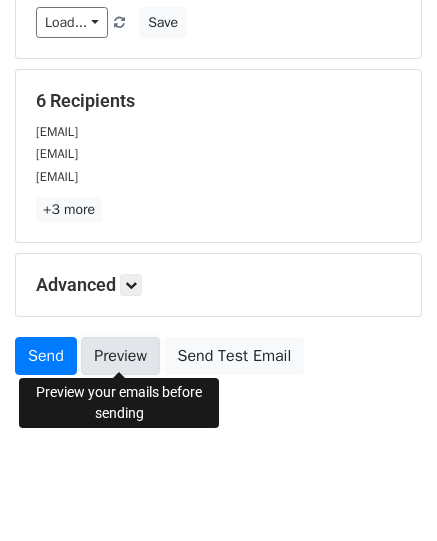 click on "Preview" at bounding box center [120, 356] 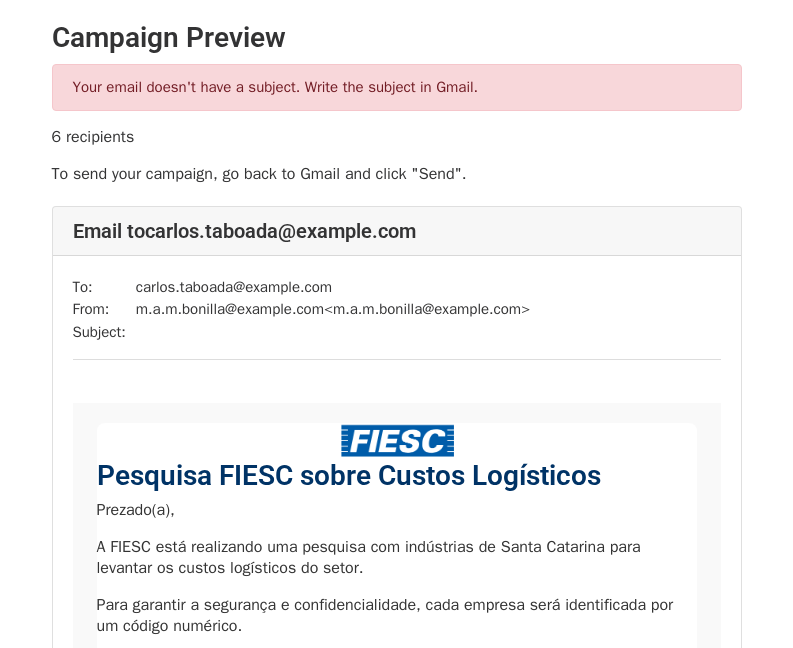 scroll, scrollTop: 0, scrollLeft: 0, axis: both 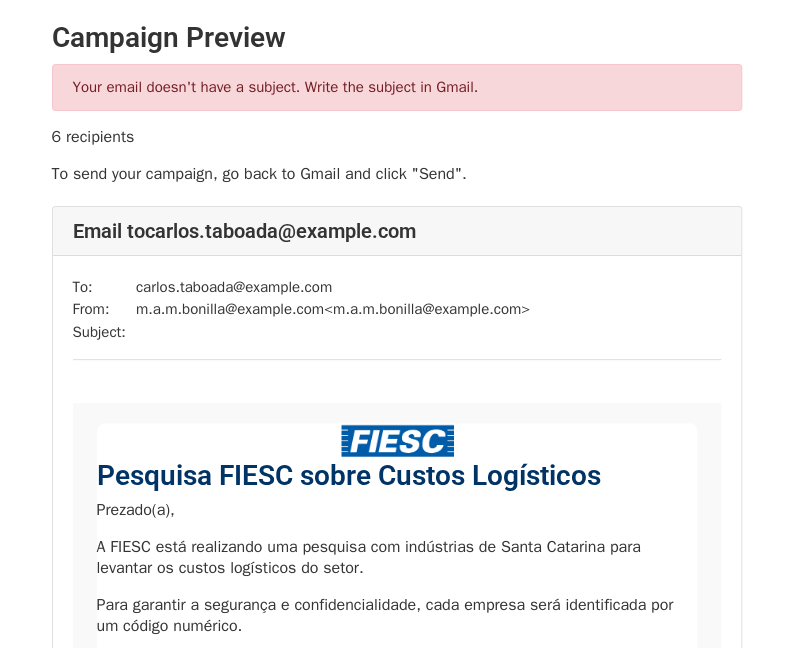 click on "To:
carlos.taboada@example.com
From:
m.a.m.bonilla@example.com  < m.a.m.bonilla@example.com >
Subject:
Pesquisa FIESC sobre Custos Logísticos
Prezado(a),
A FIESC está realizando uma pesquisa com indústrias de Santa Catarina para levantar os custos logísticos do setor.
Para garantir a segurança e confidencialidade, cada empresa será identificada por um código numérico.
Código de identificação da sua empresa: R1134
Senha para acessar o formulário: [PASSWORD]
Acessar o Formulário »
Esse é o Bento, seu assistente virtual da pesquisa!" at bounding box center (397, 817) 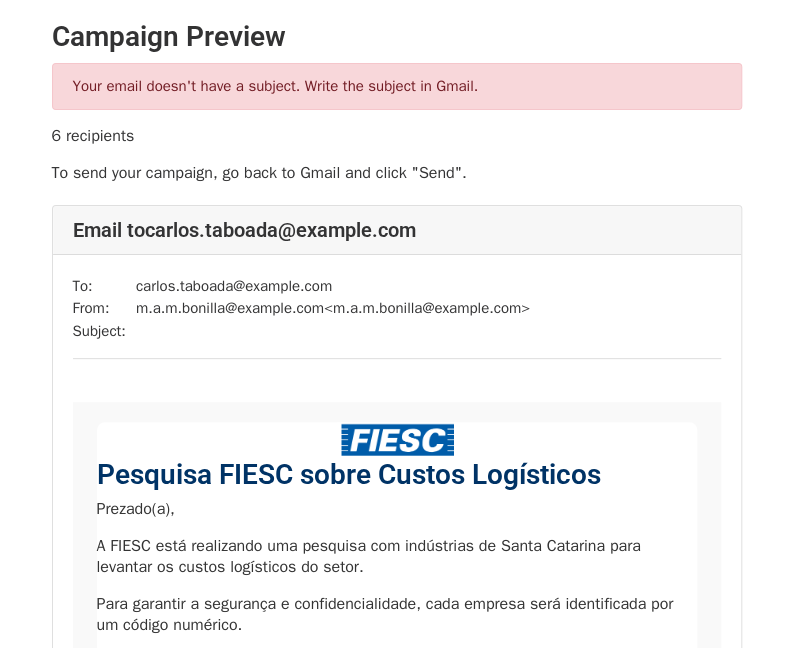 scroll, scrollTop: 0, scrollLeft: 0, axis: both 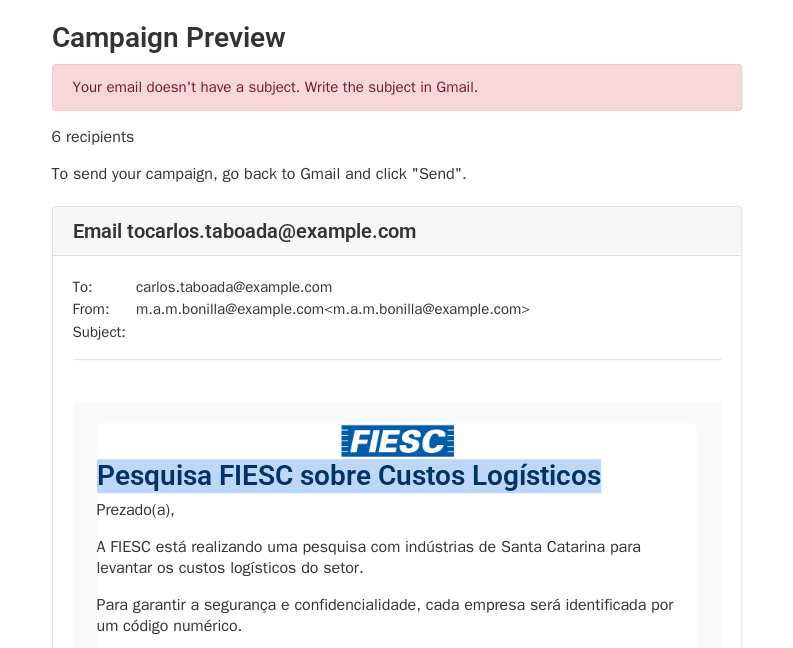 drag, startPoint x: 620, startPoint y: 474, endPoint x: 107, endPoint y: 465, distance: 513.0789 